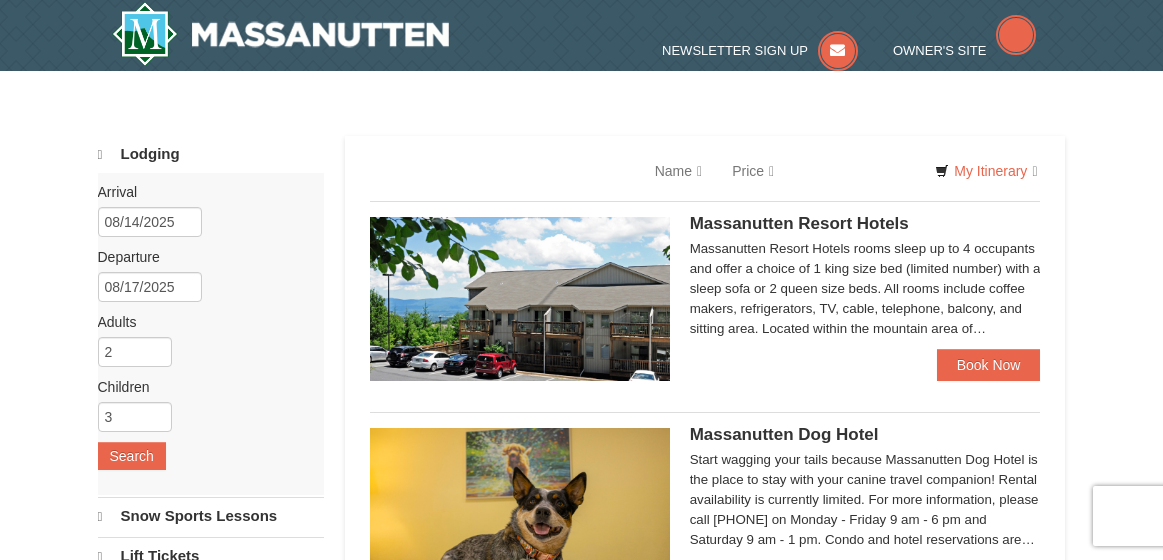 scroll, scrollTop: 0, scrollLeft: 0, axis: both 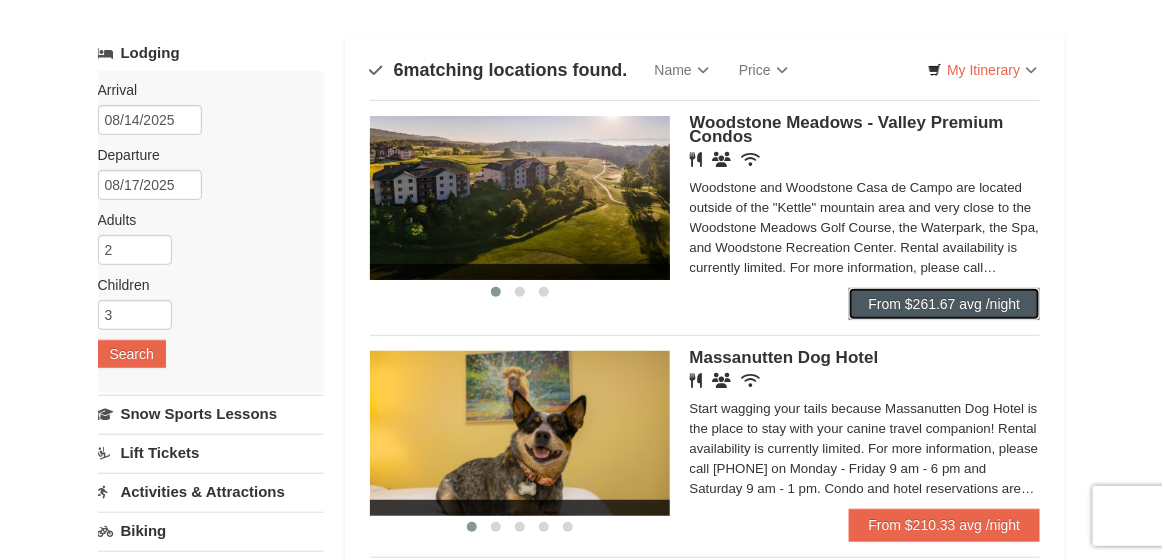click on "From $261.67 avg /night" at bounding box center [945, 304] 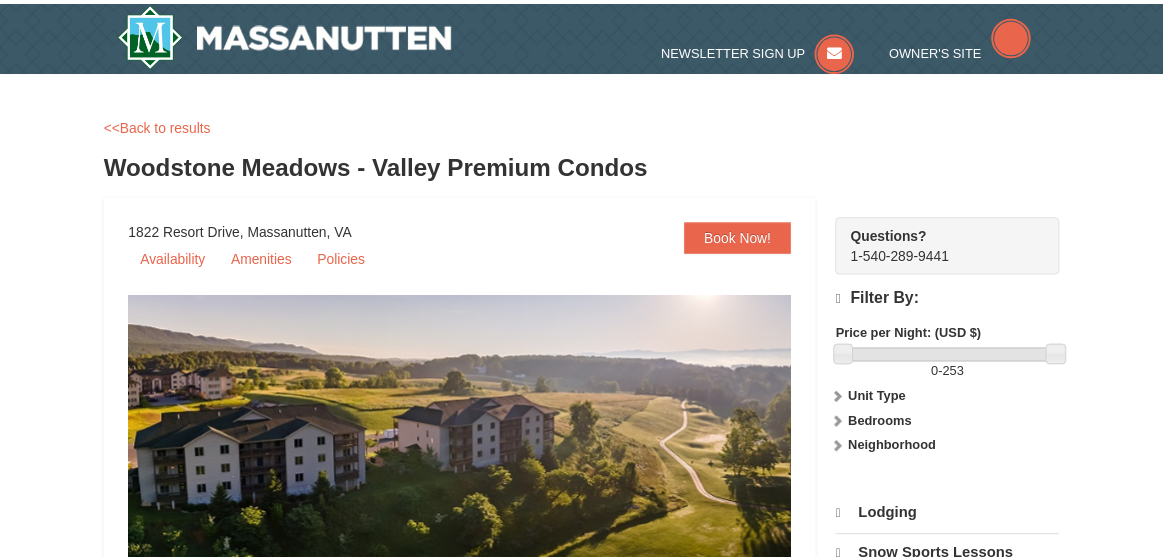 scroll, scrollTop: 0, scrollLeft: 0, axis: both 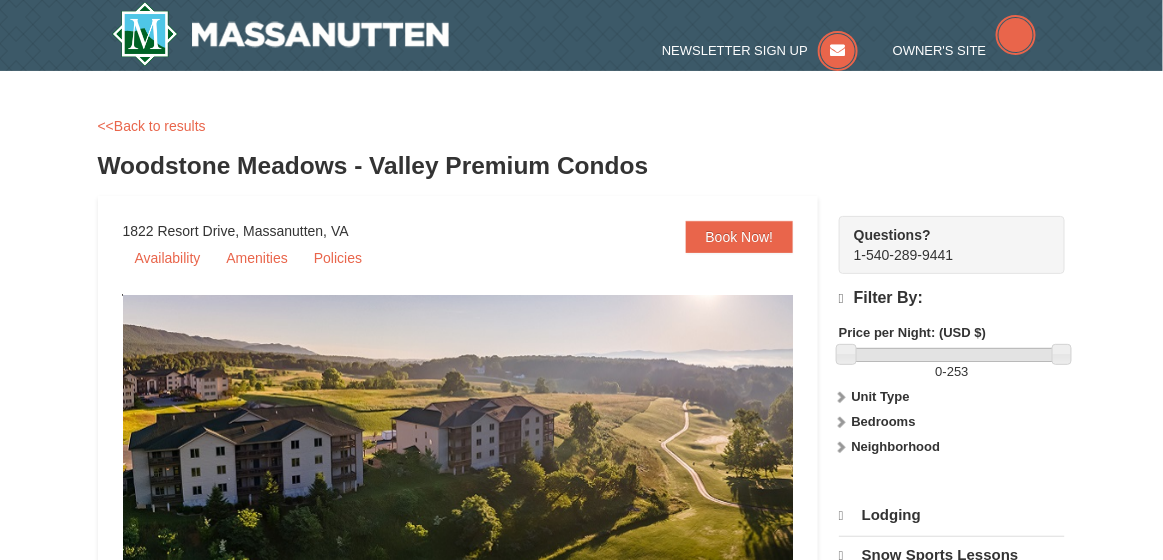 select on "8" 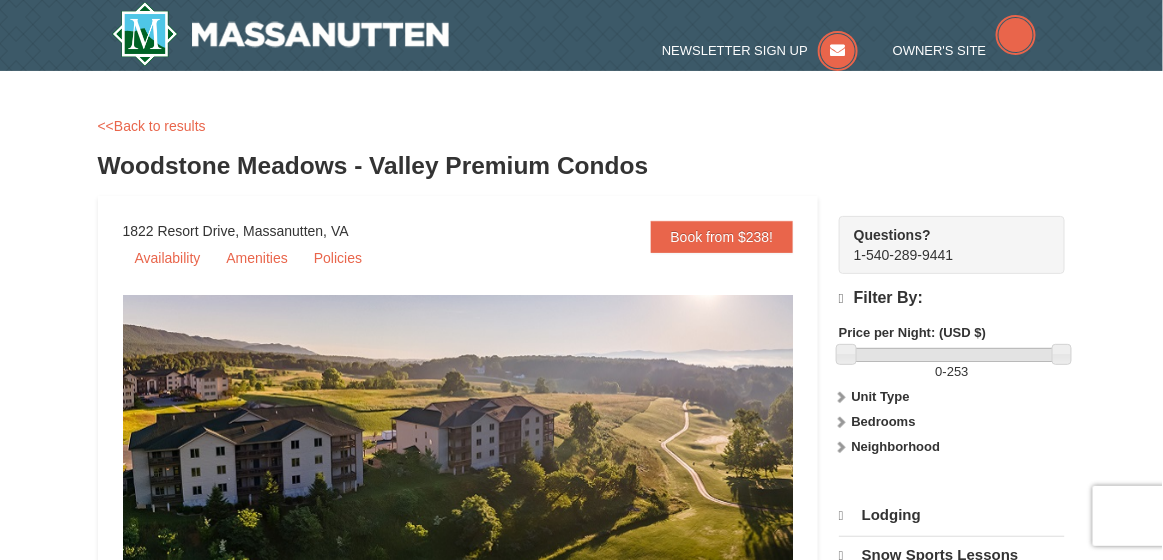 scroll, scrollTop: 0, scrollLeft: 0, axis: both 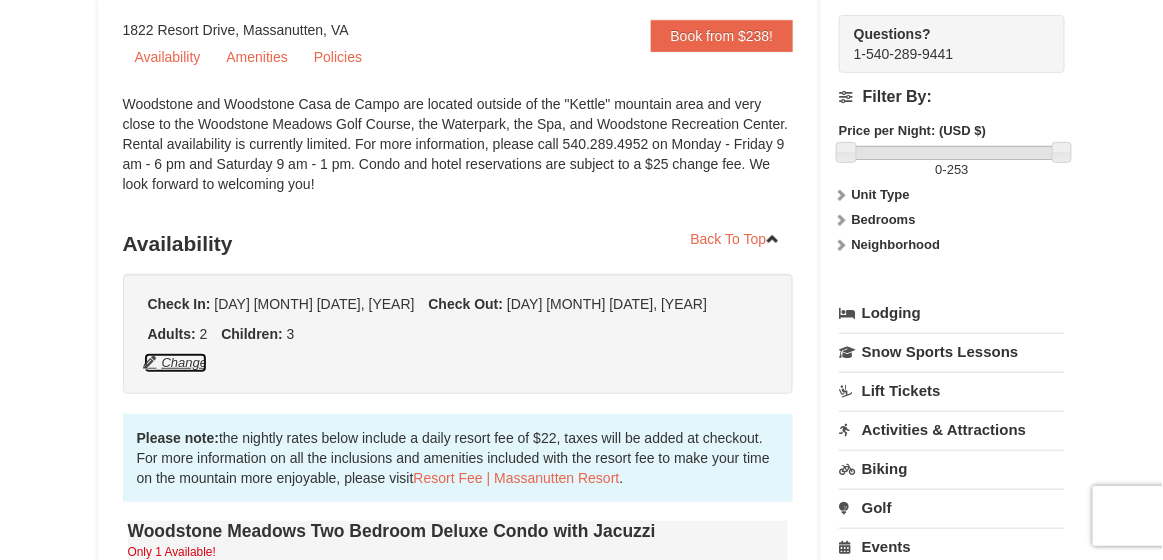 click on "Change" at bounding box center (176, 363) 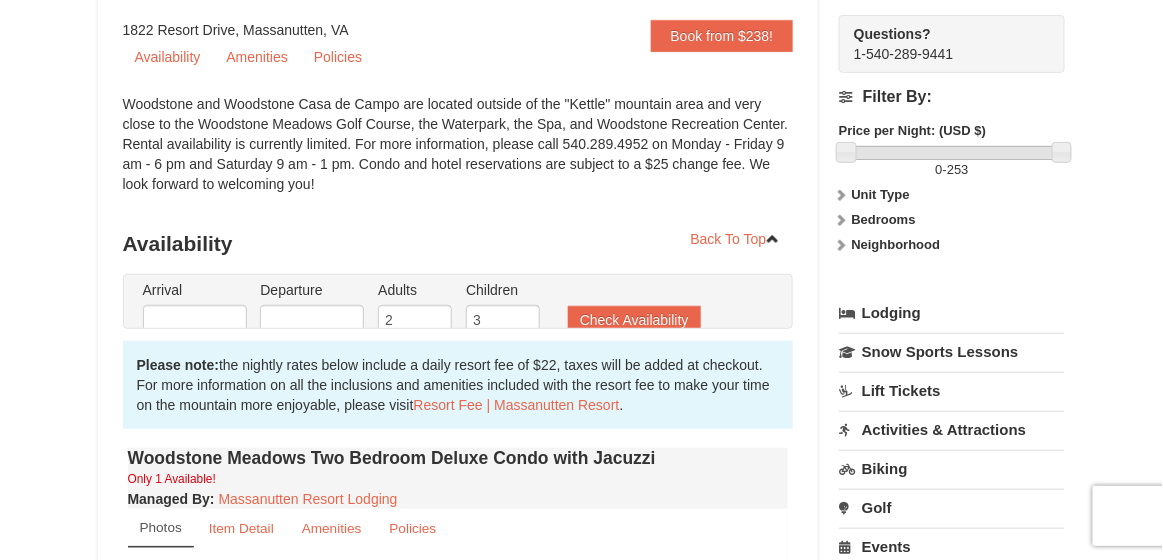 type on "08/14/2025" 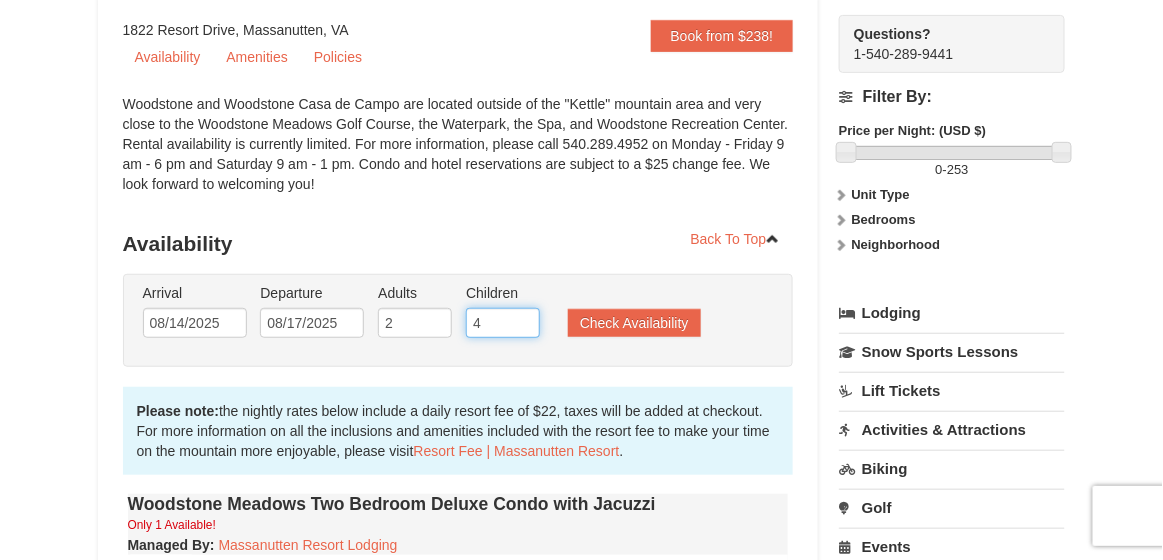 type on "4" 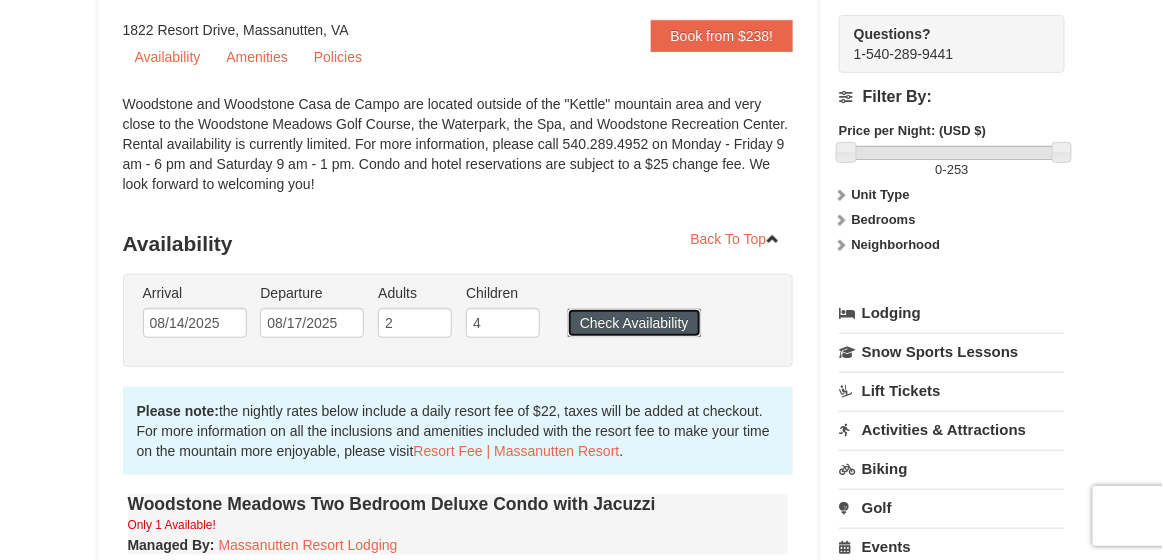 click on "Check Availability" at bounding box center [634, 323] 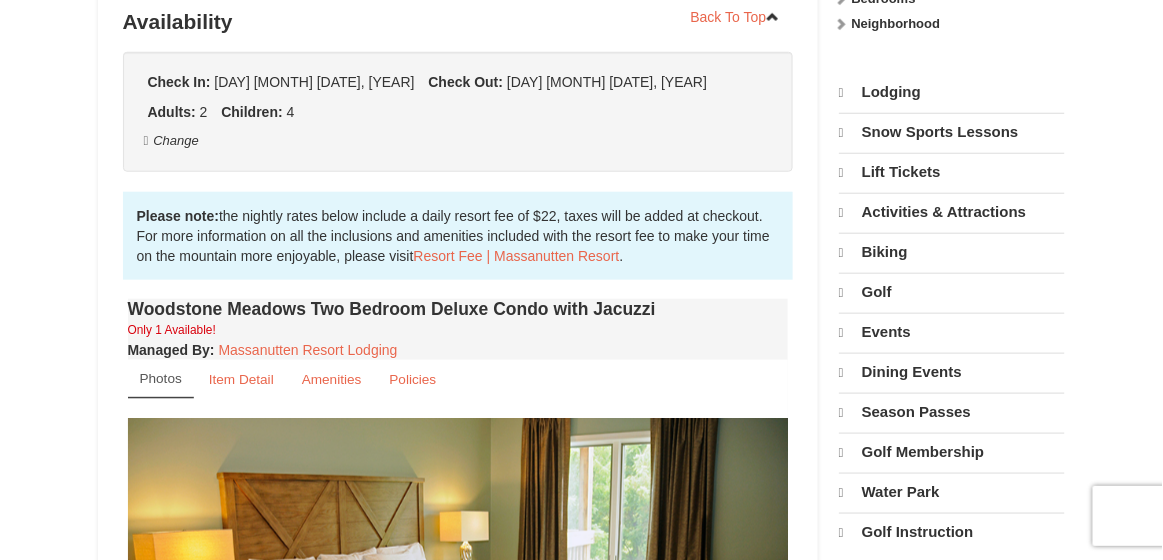 scroll, scrollTop: 0, scrollLeft: 0, axis: both 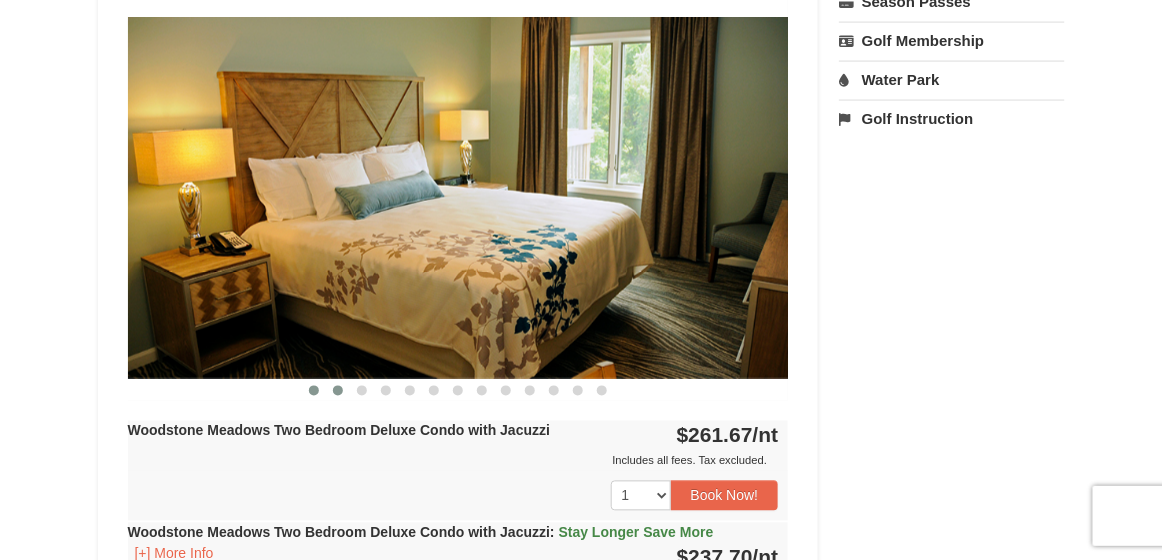 click at bounding box center (338, 391) 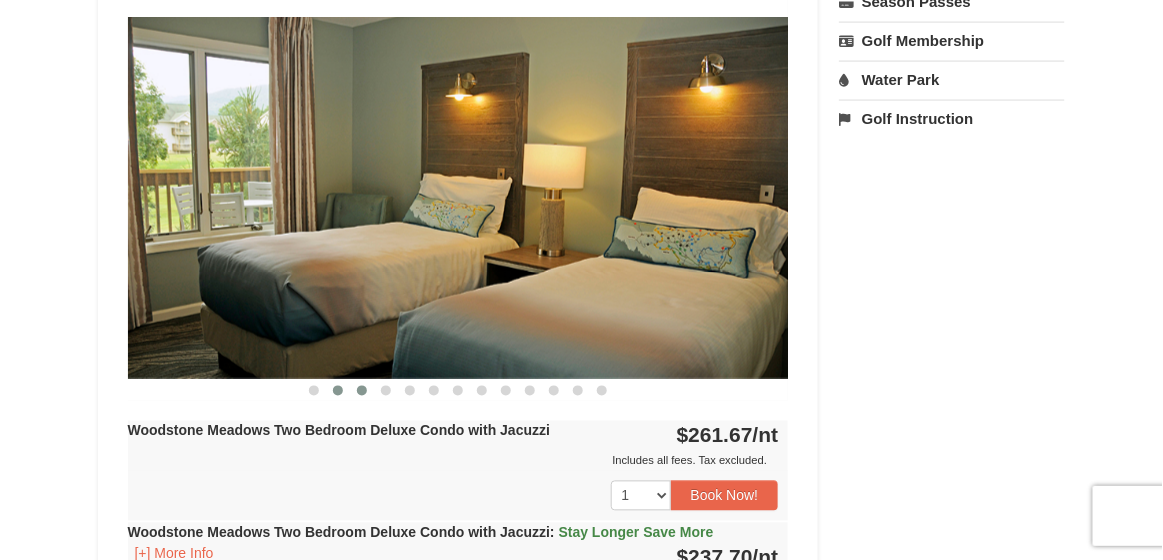 click at bounding box center (362, 391) 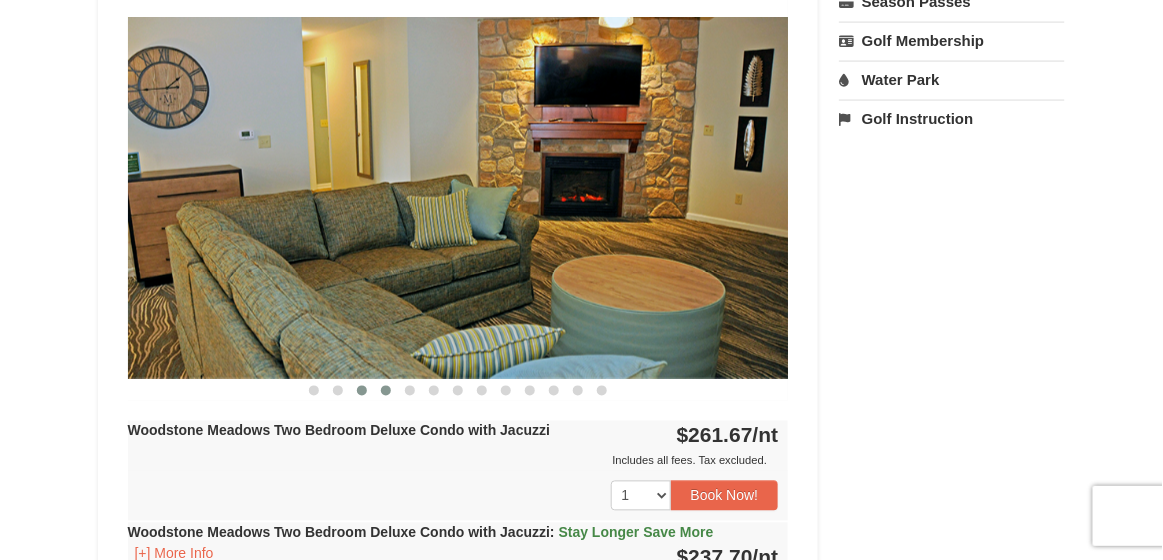 click at bounding box center (386, 391) 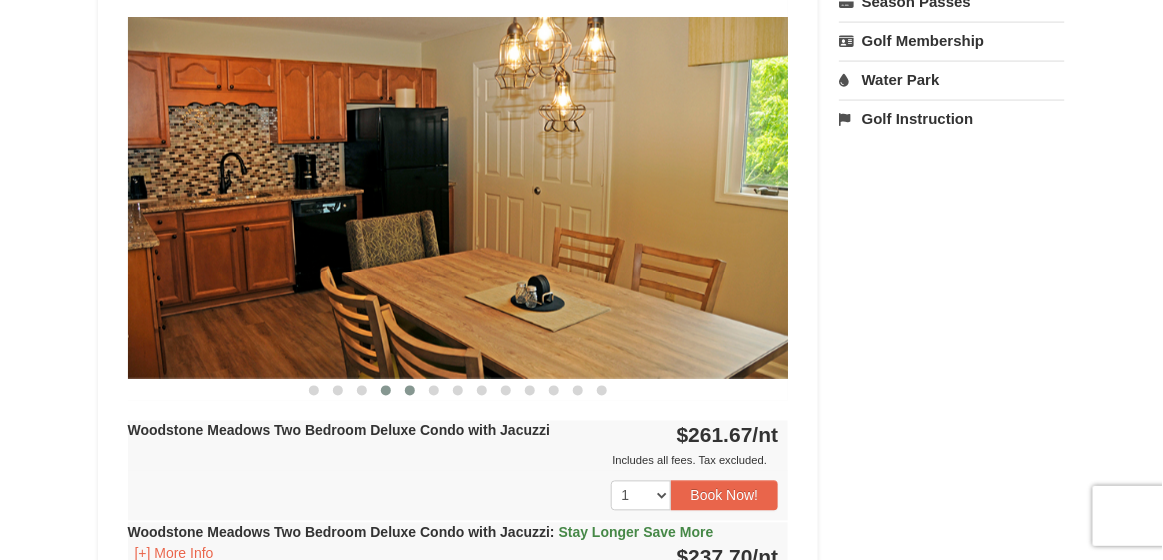 click at bounding box center [410, 391] 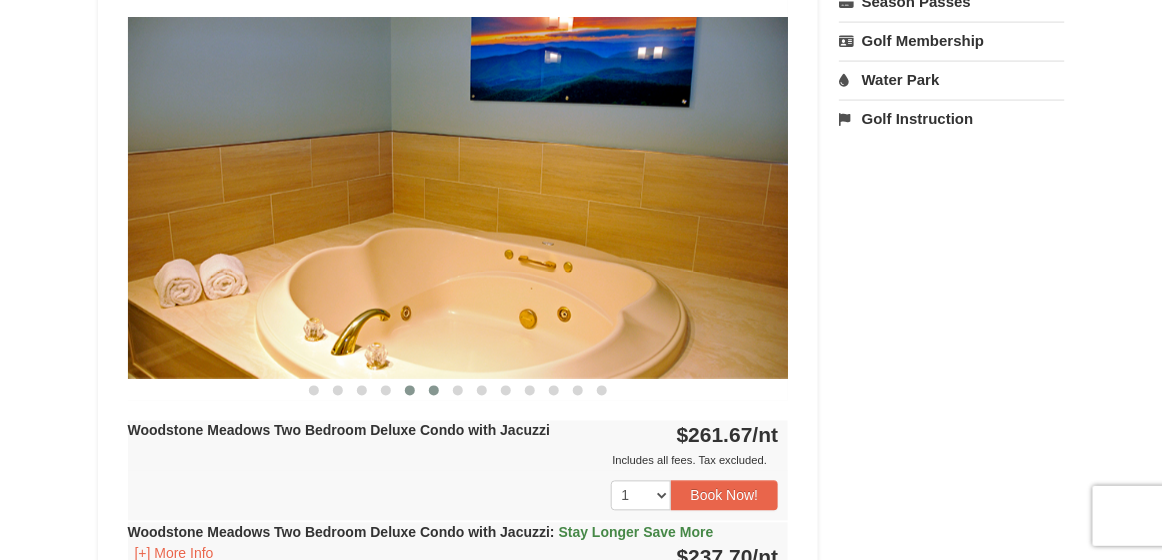 click at bounding box center [434, 391] 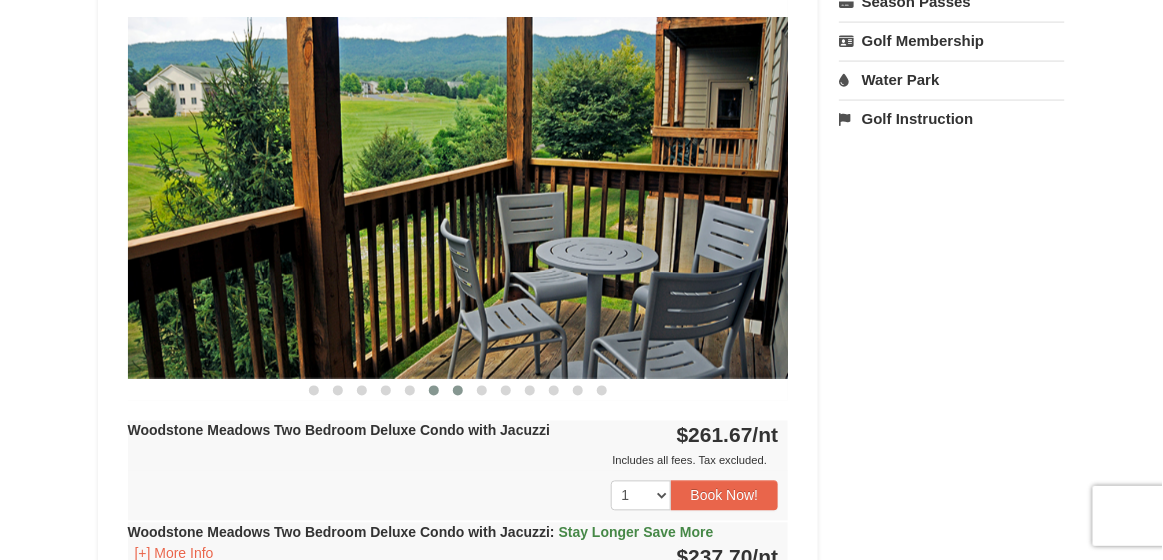 click at bounding box center [458, 391] 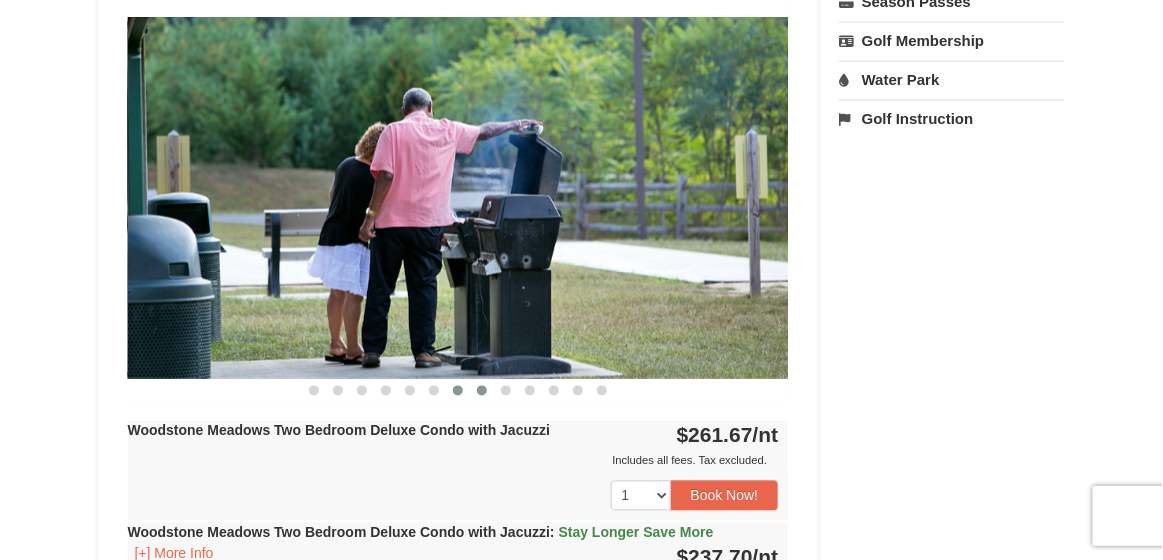 click at bounding box center (482, 391) 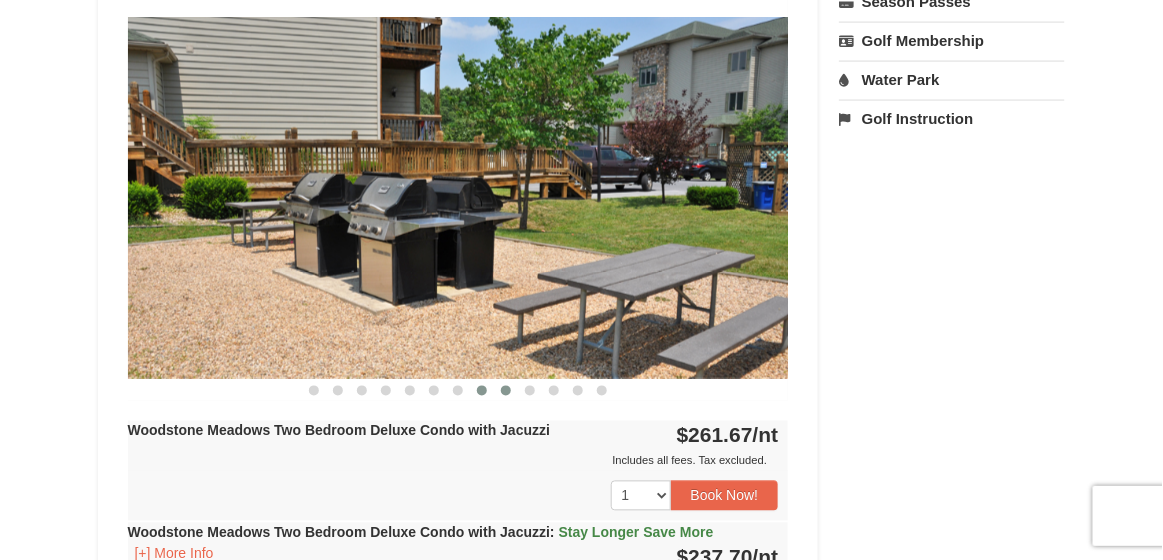 click at bounding box center [506, 391] 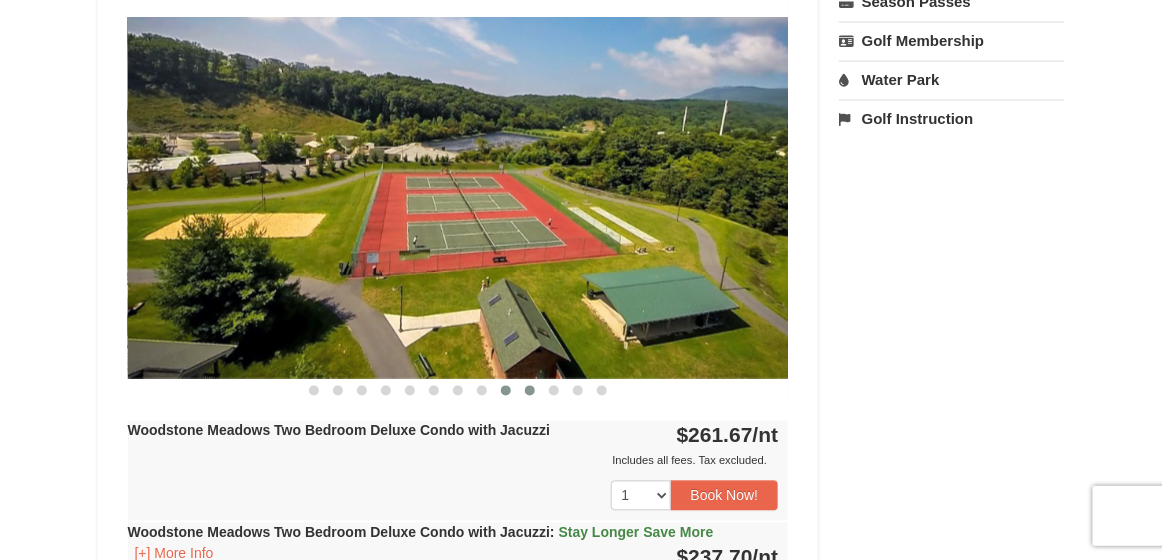click at bounding box center (530, 391) 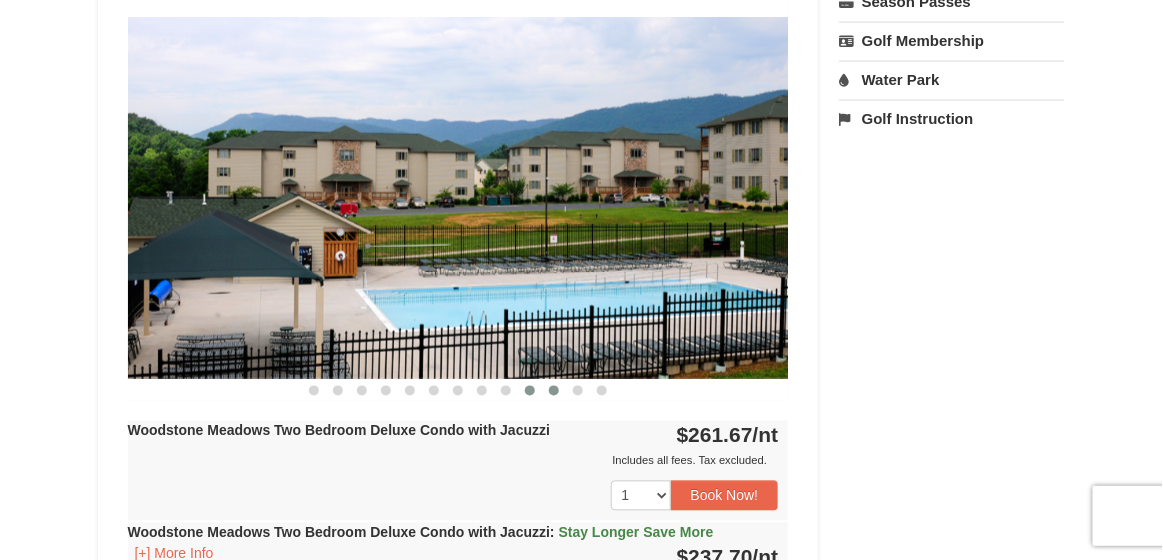 click at bounding box center [554, 391] 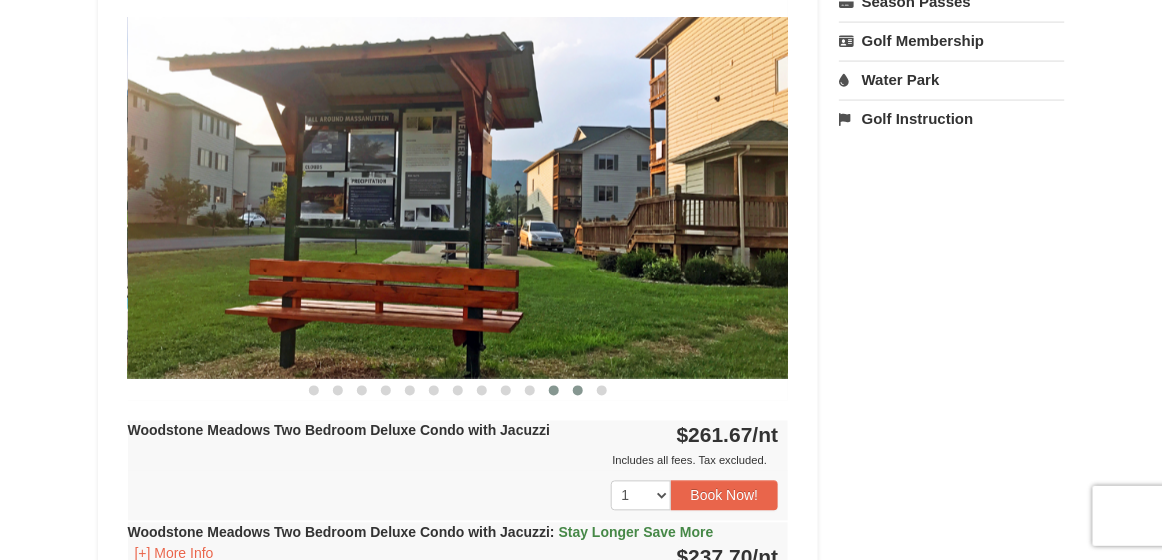click at bounding box center (578, 391) 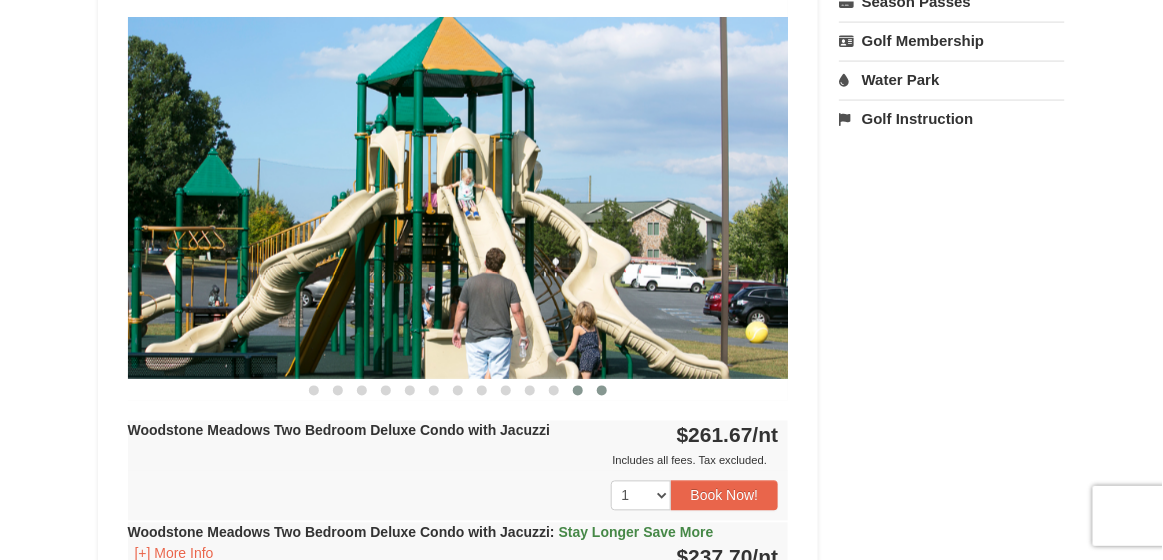 click at bounding box center (602, 391) 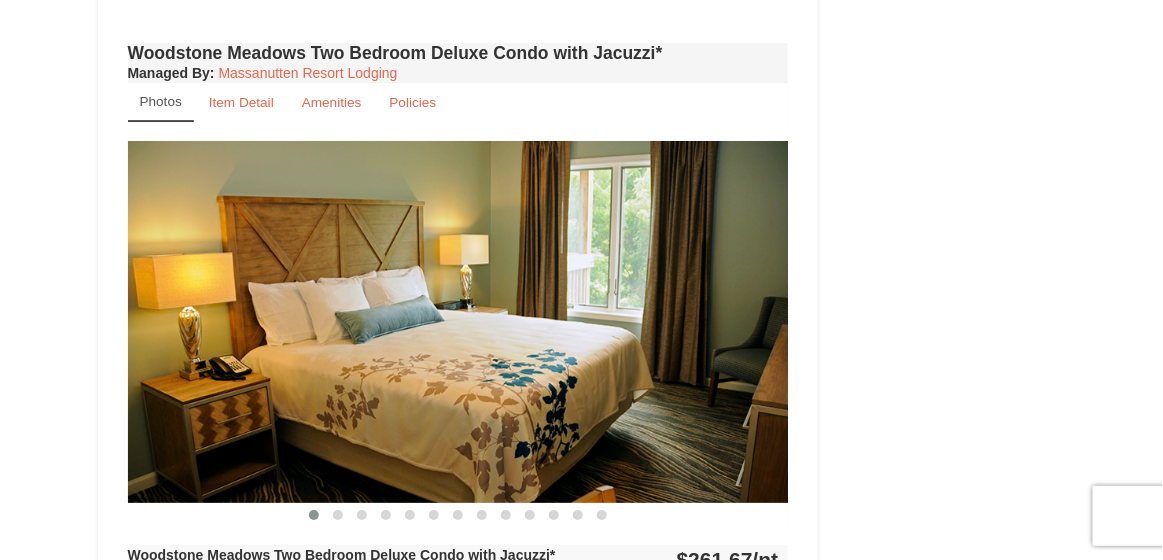 scroll, scrollTop: 1803, scrollLeft: 0, axis: vertical 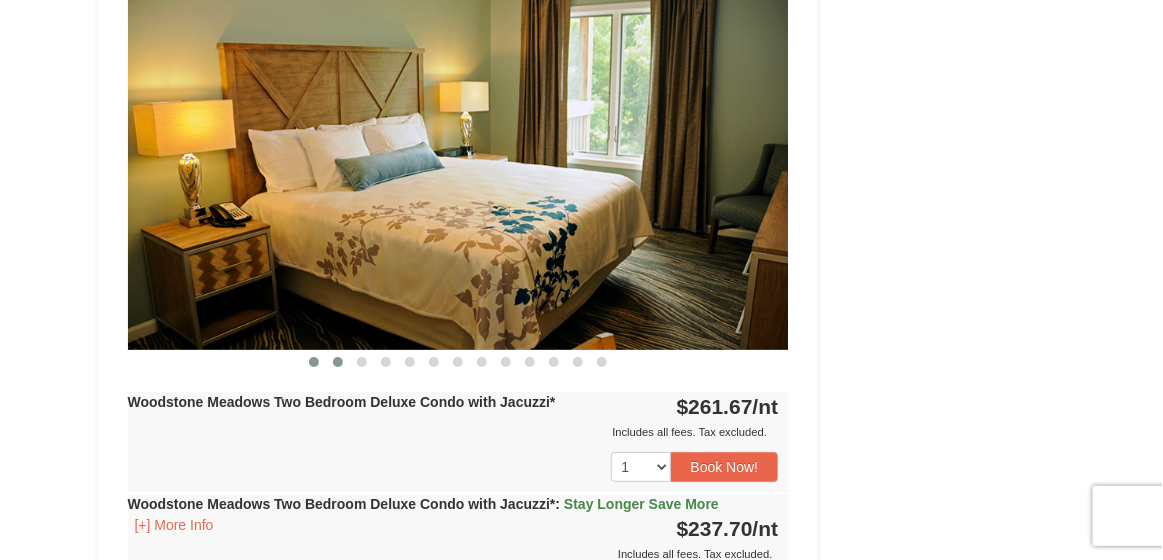 click at bounding box center [338, 362] 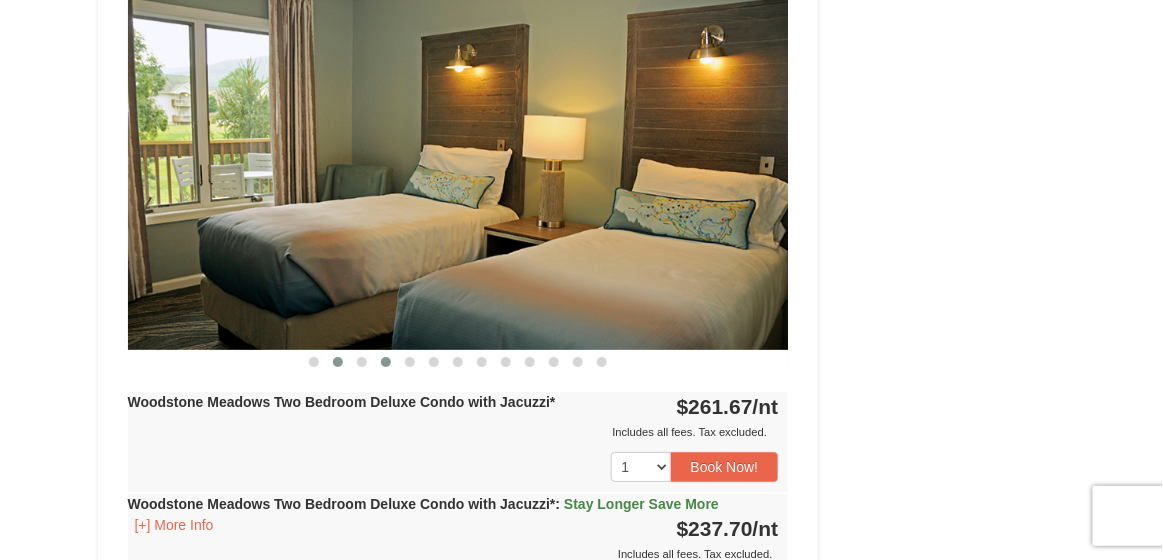 click at bounding box center (386, 362) 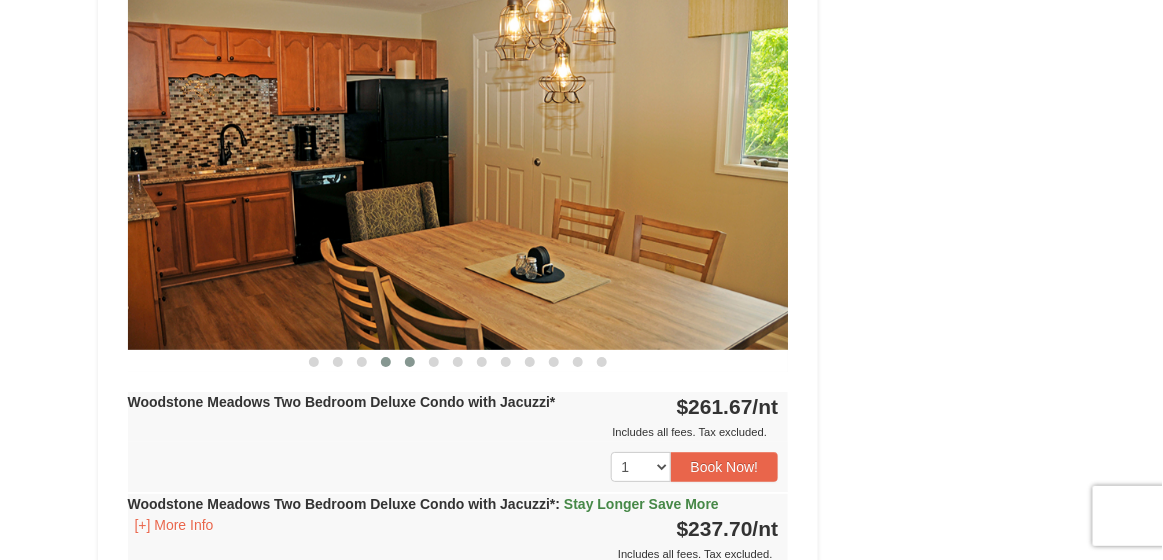click at bounding box center (410, 362) 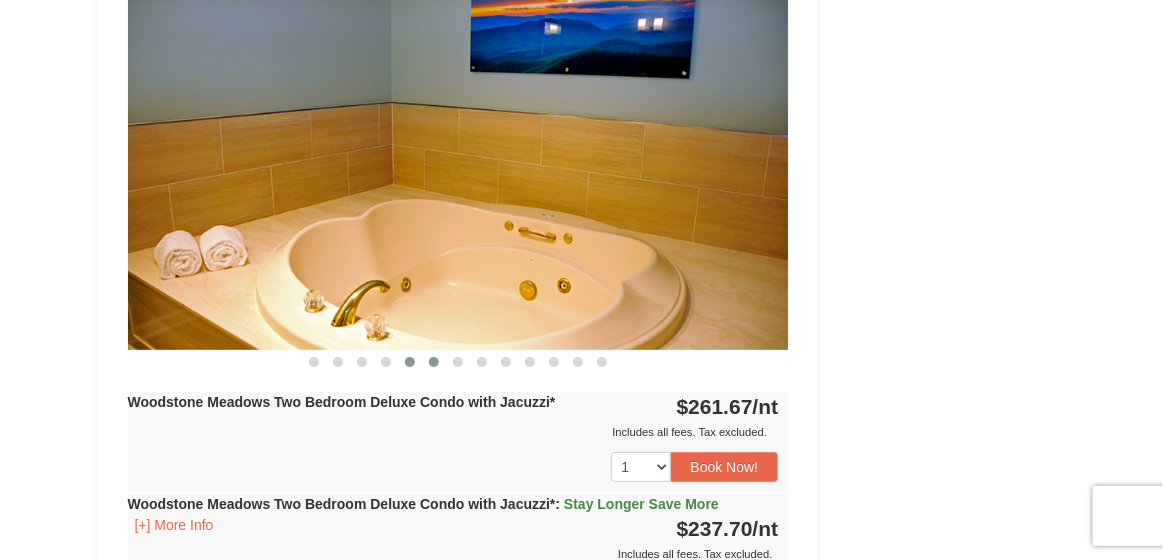 click at bounding box center [434, 362] 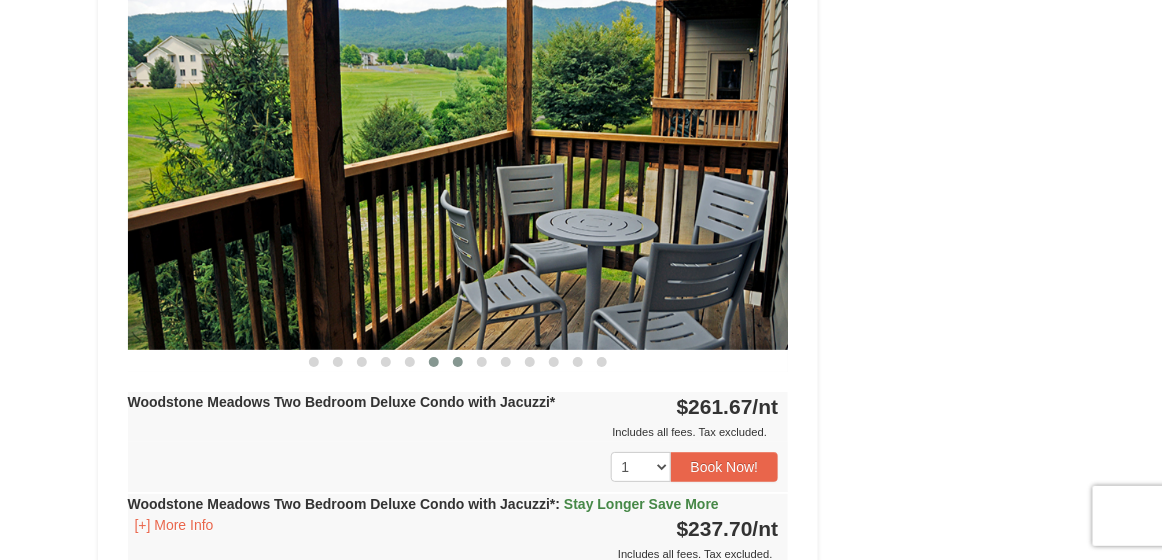 click at bounding box center (458, 362) 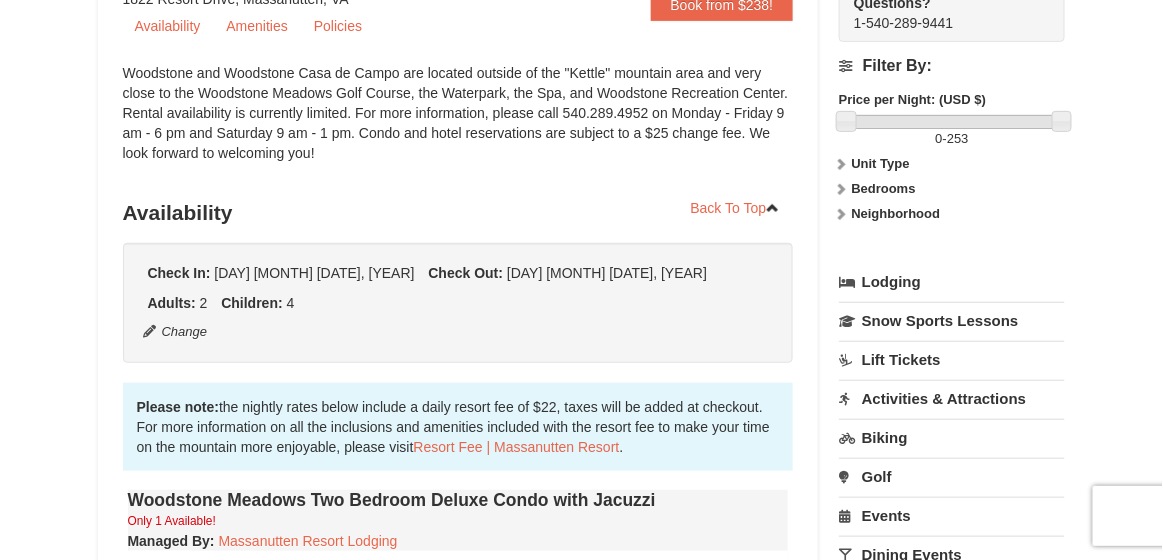 scroll, scrollTop: 0, scrollLeft: 0, axis: both 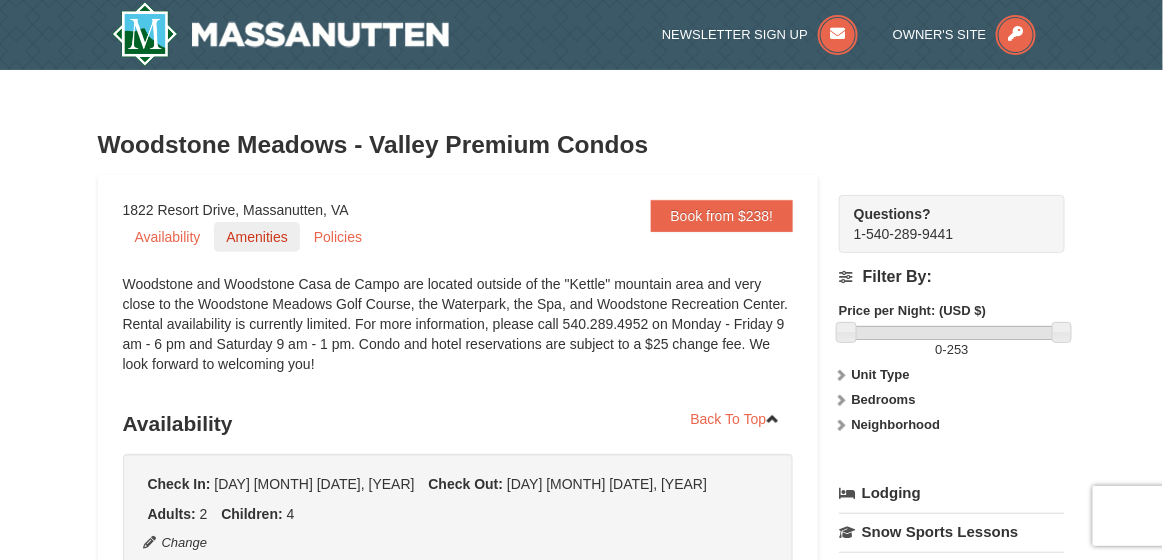 click on "Amenities" at bounding box center (256, 237) 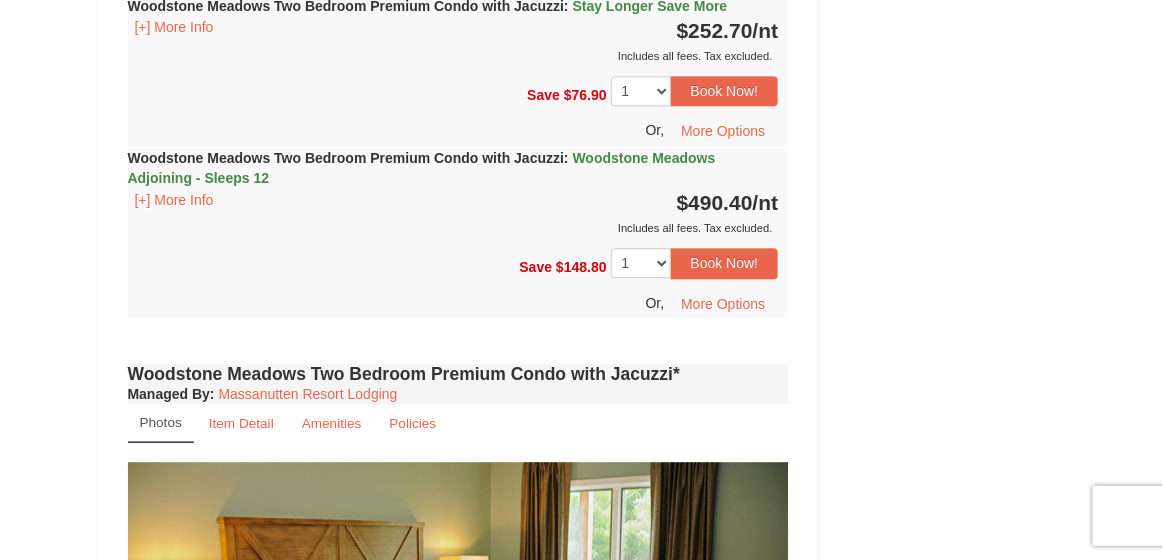 scroll, scrollTop: 3304, scrollLeft: 0, axis: vertical 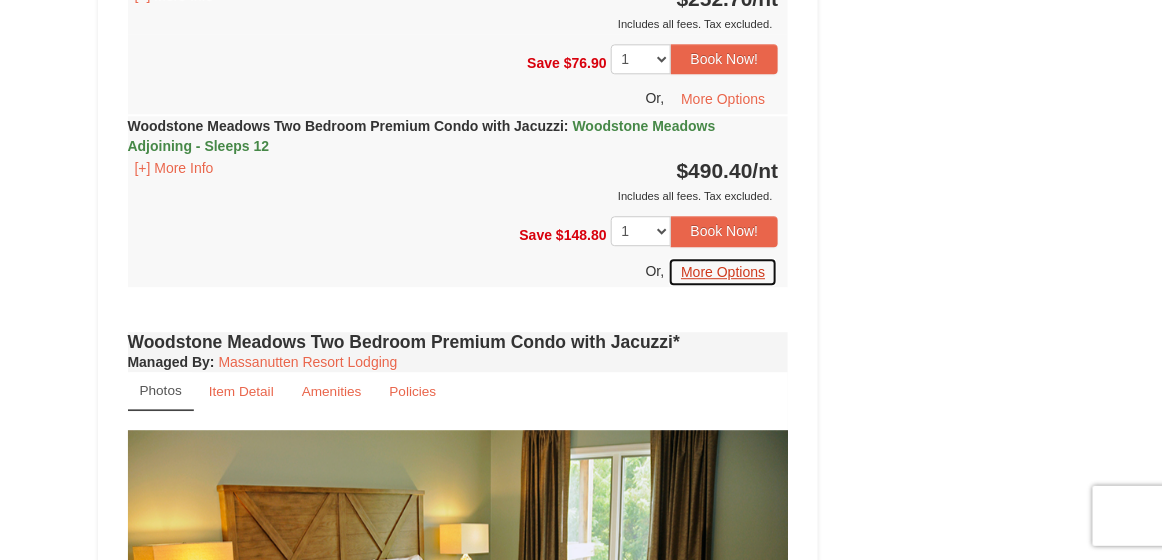 click on "More Options" at bounding box center (723, 272) 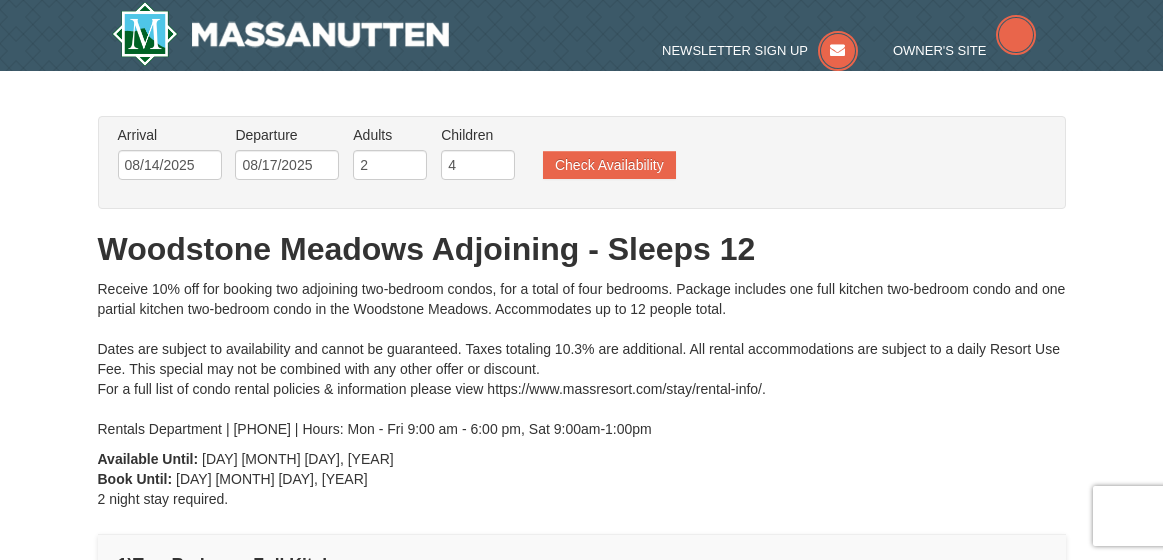 scroll, scrollTop: 0, scrollLeft: 0, axis: both 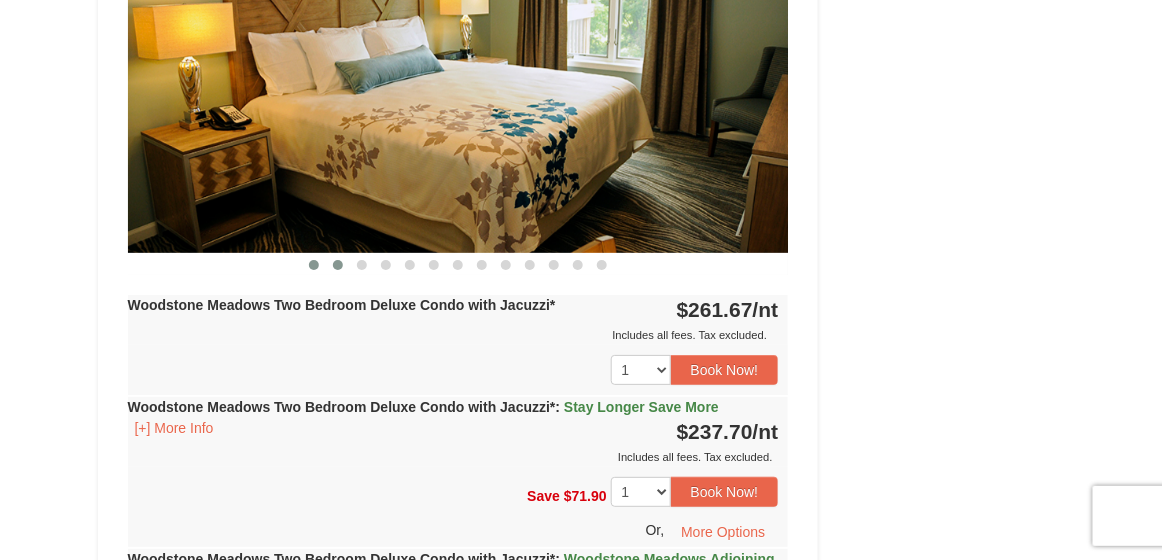 click at bounding box center (338, 265) 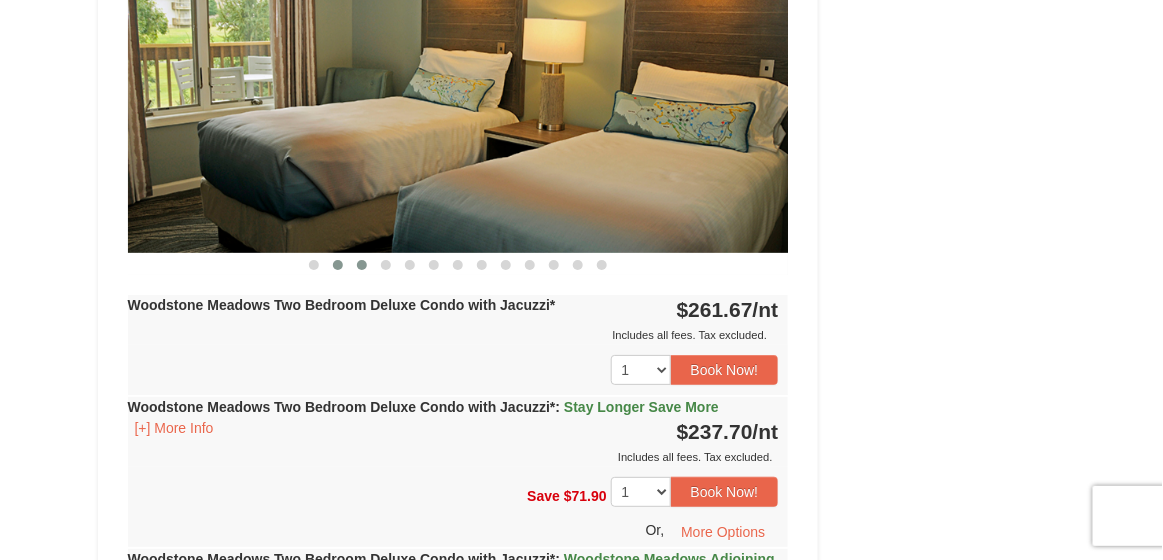 click at bounding box center (362, 265) 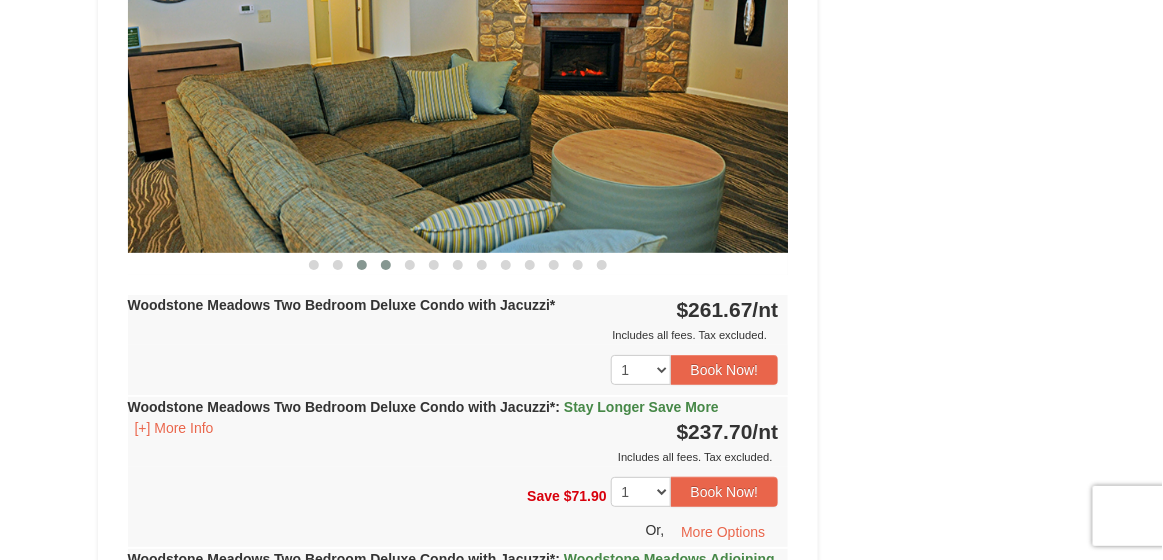 click at bounding box center [386, 265] 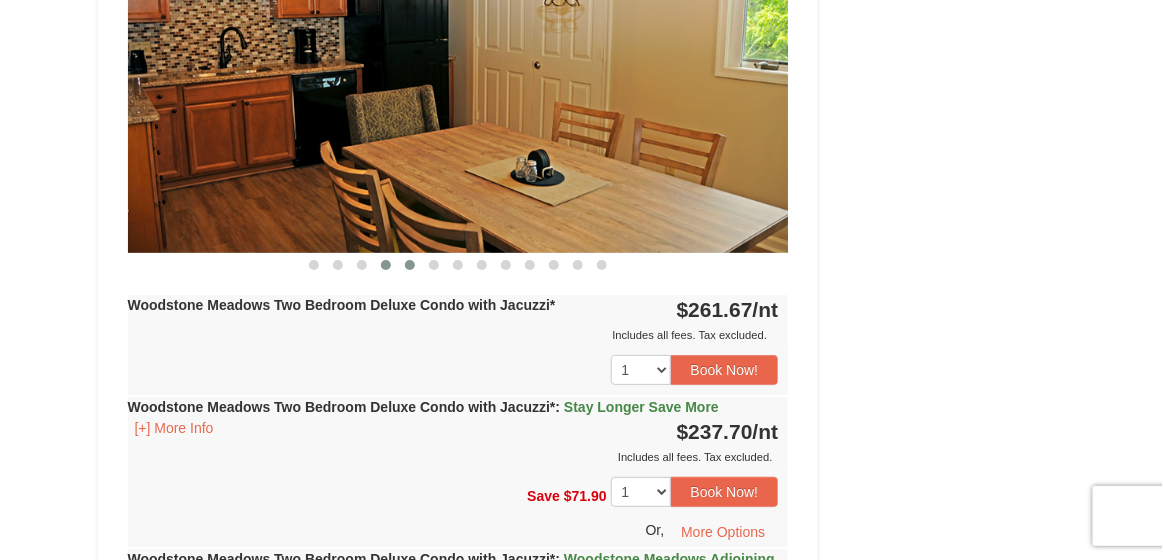 click at bounding box center (410, 265) 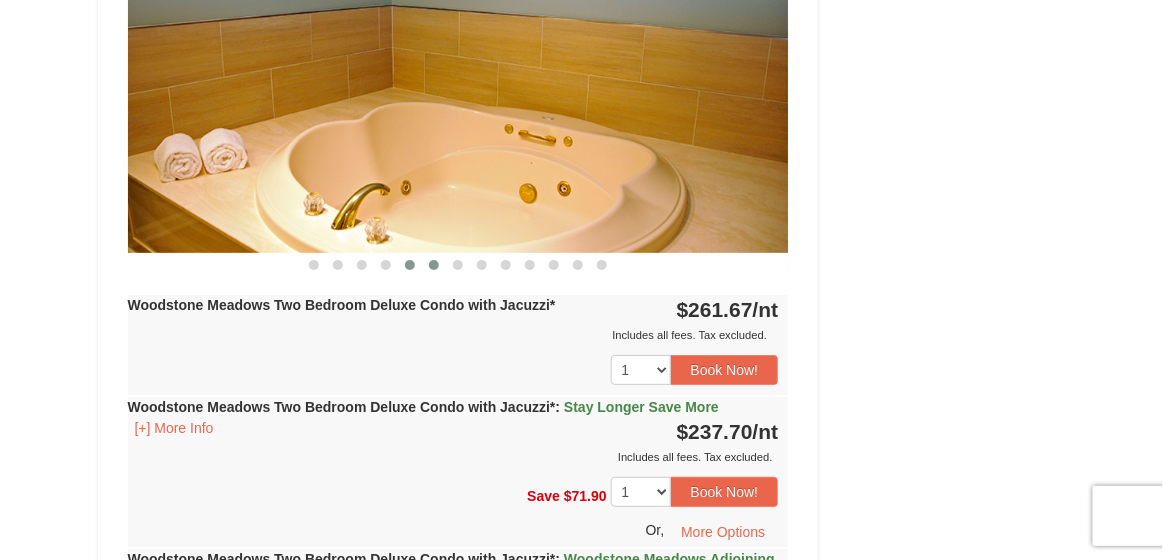 click at bounding box center (434, 265) 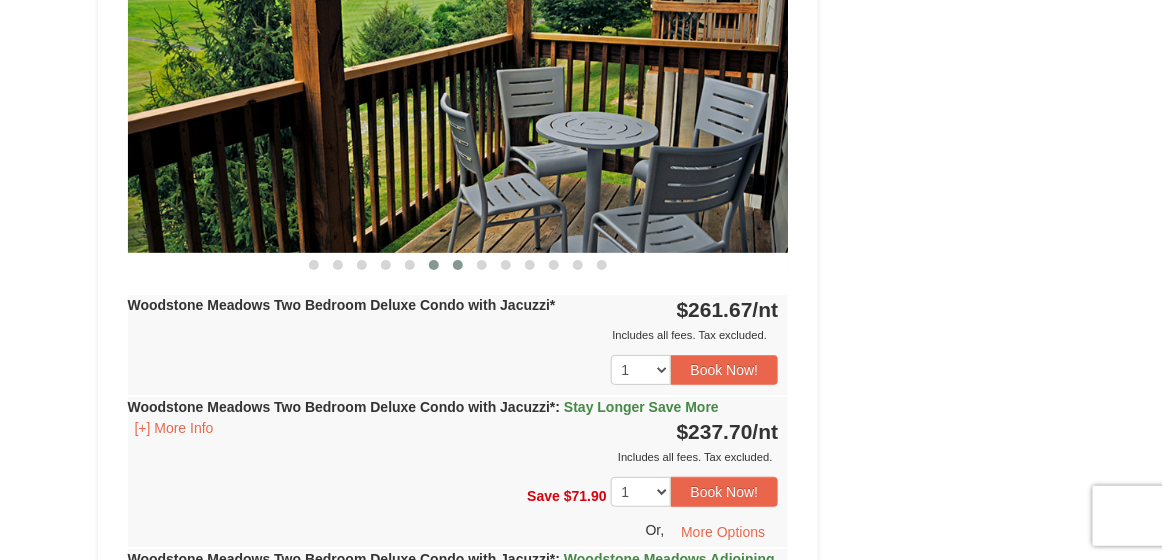 click at bounding box center [458, 265] 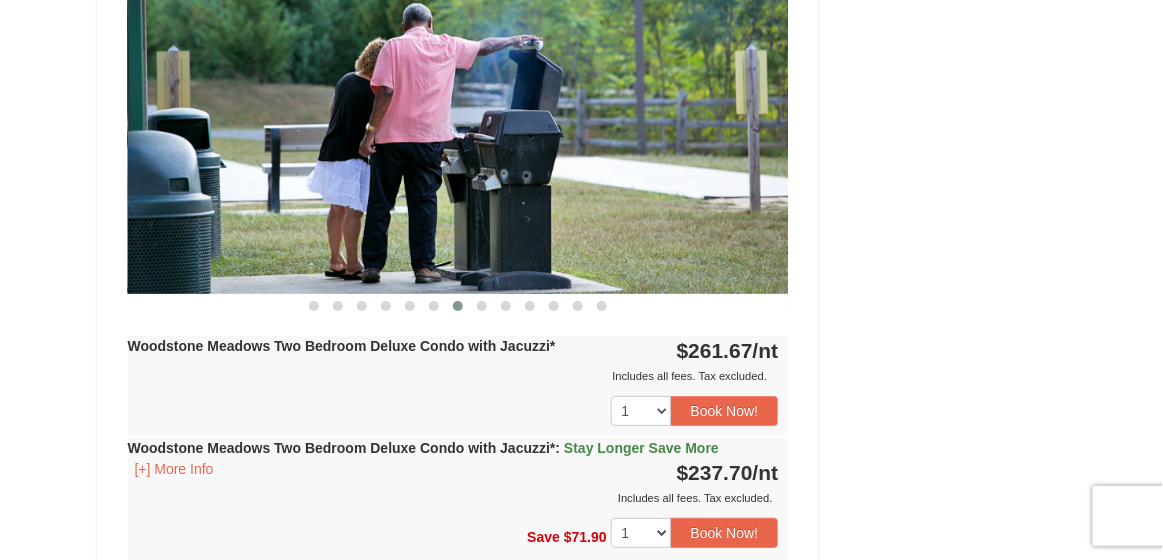 scroll, scrollTop: 1800, scrollLeft: 0, axis: vertical 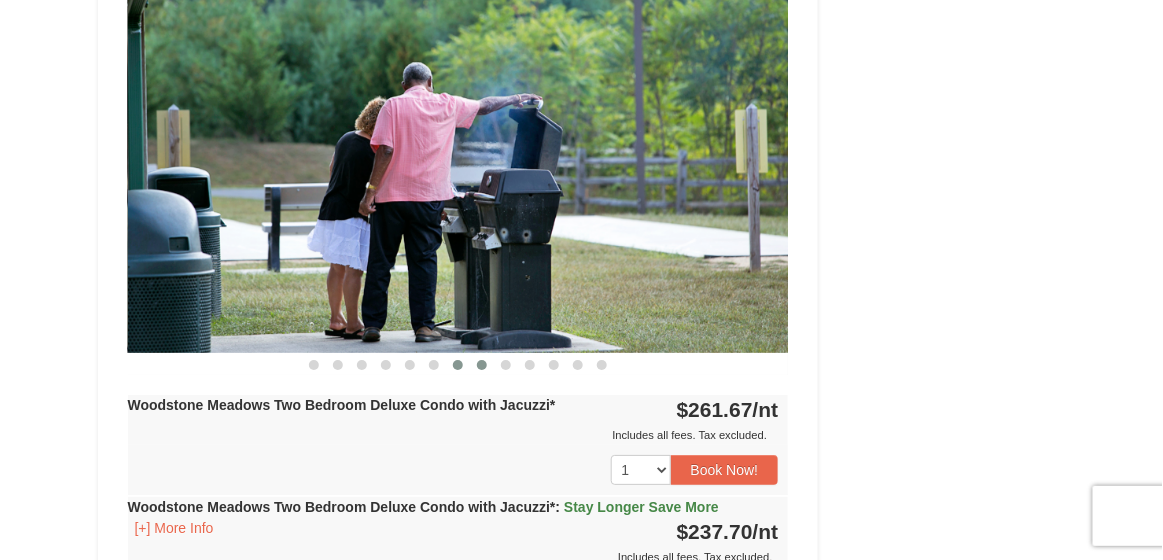 click at bounding box center [482, 365] 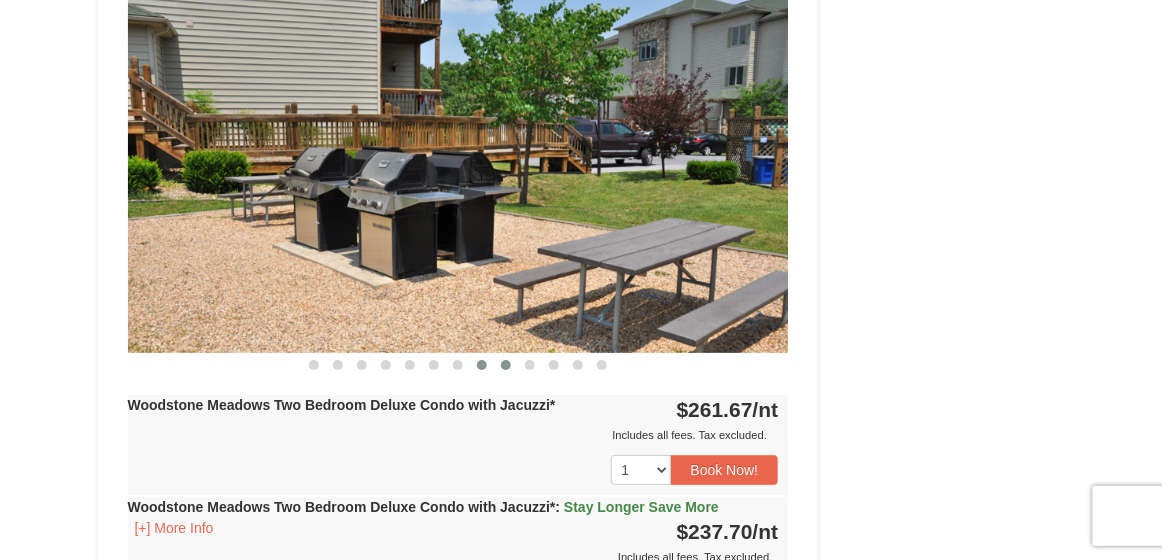 click at bounding box center [506, 365] 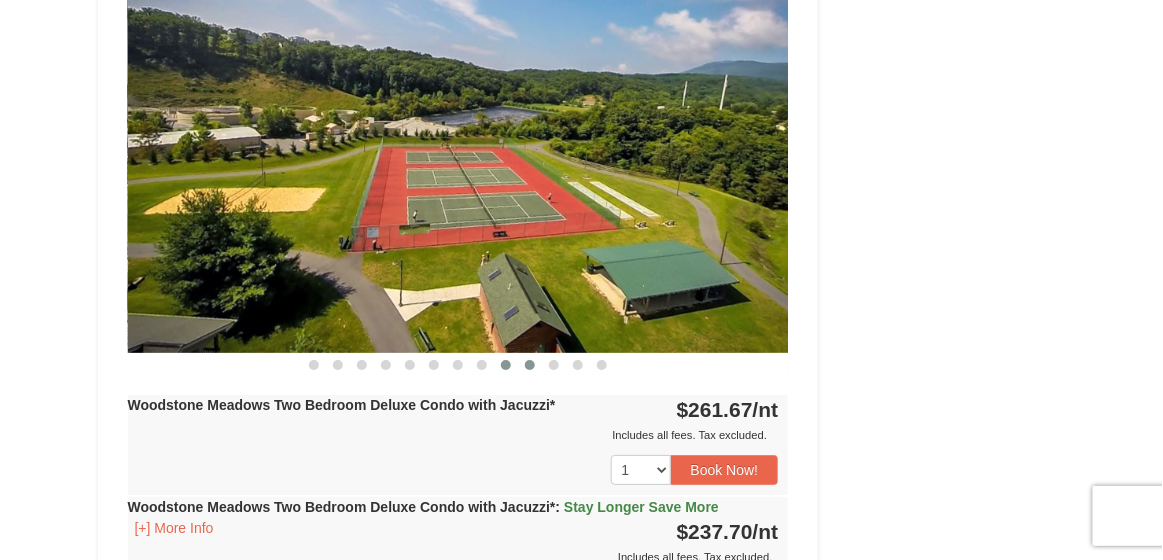 click at bounding box center (530, 365) 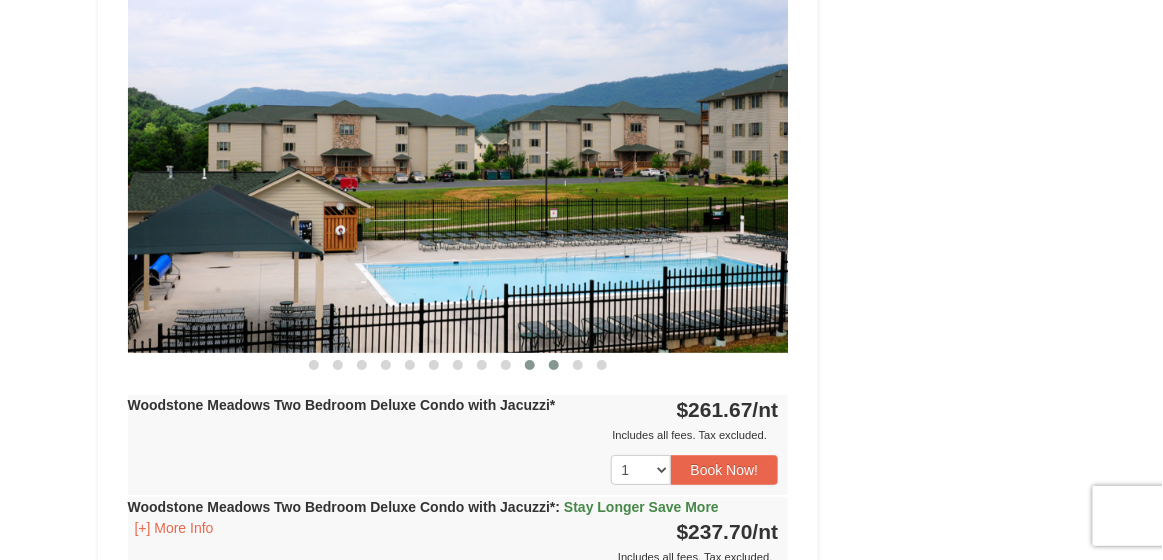 click at bounding box center (554, 365) 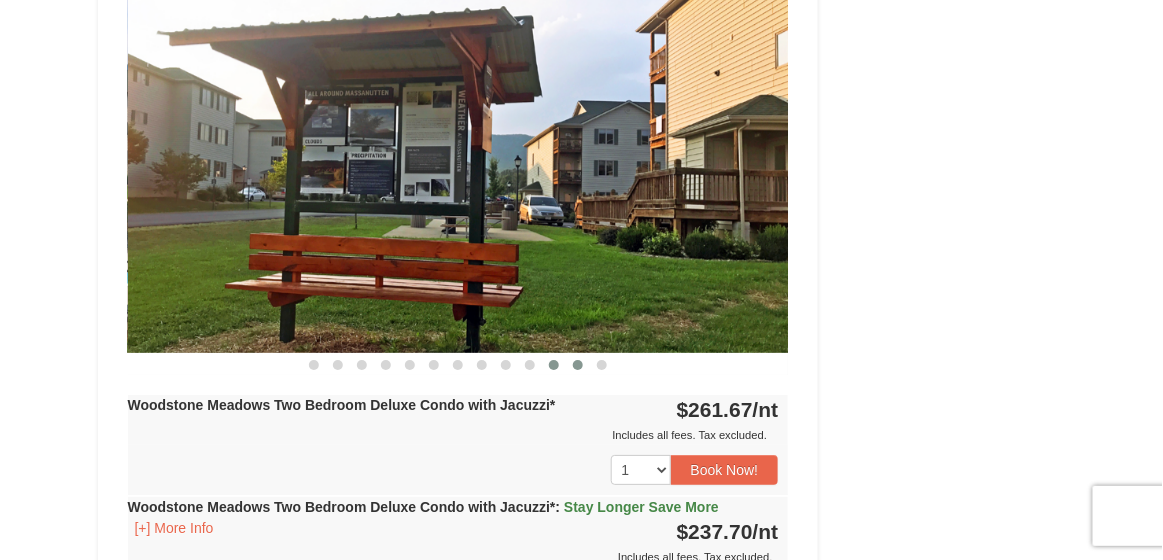 click at bounding box center [578, 365] 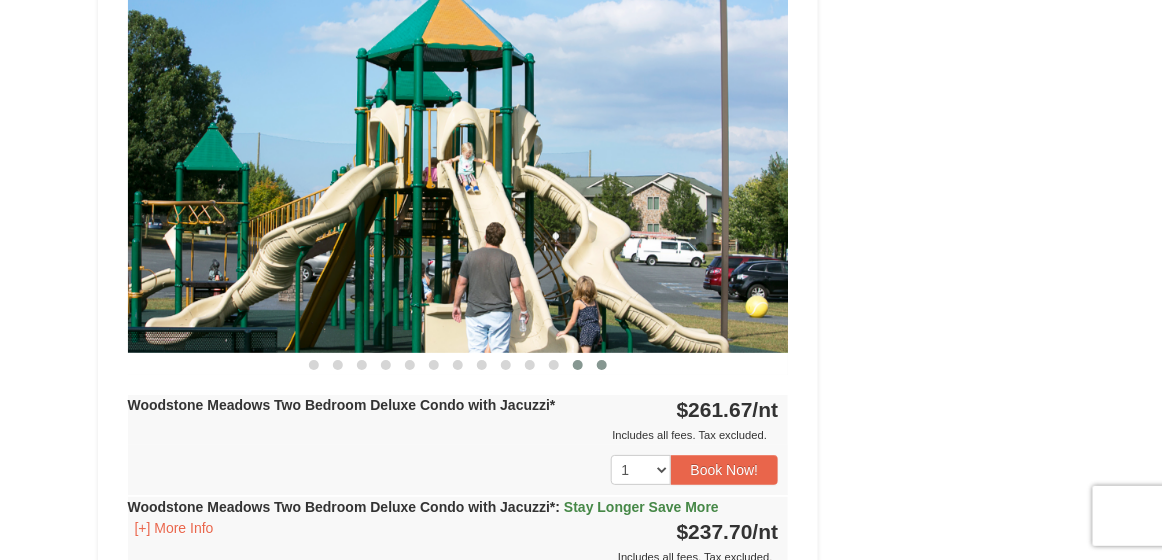 click at bounding box center (602, 365) 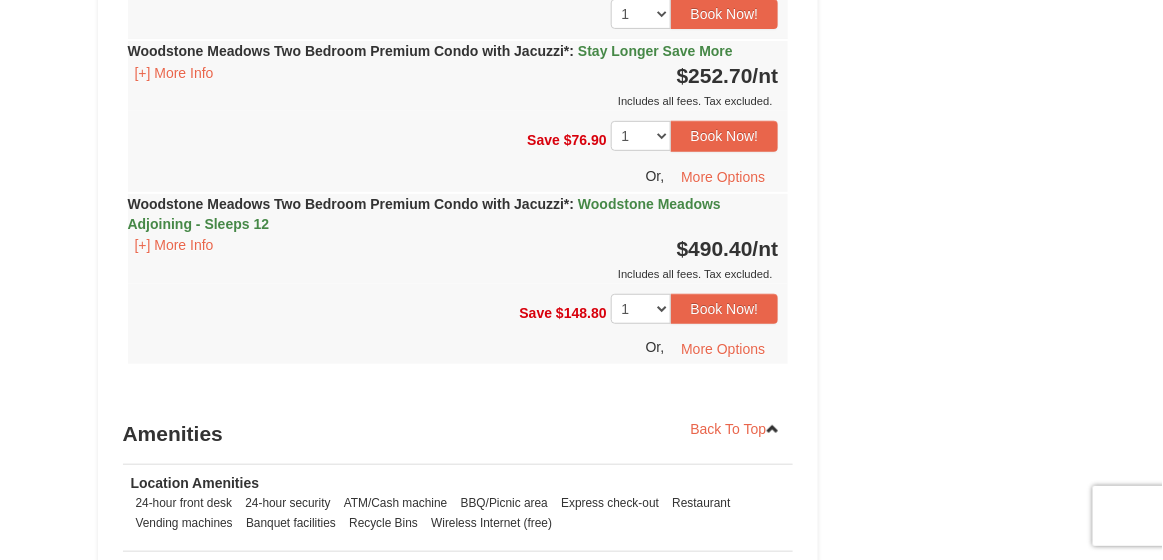 scroll, scrollTop: 3677, scrollLeft: 0, axis: vertical 